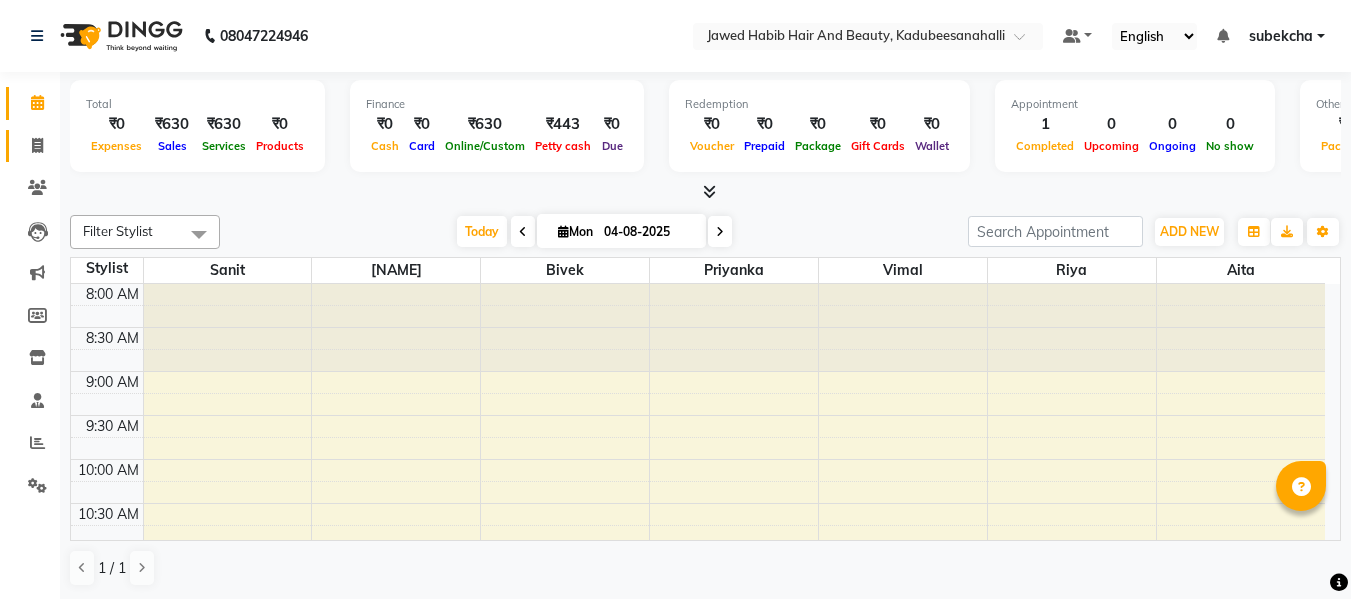 scroll, scrollTop: 1, scrollLeft: 0, axis: vertical 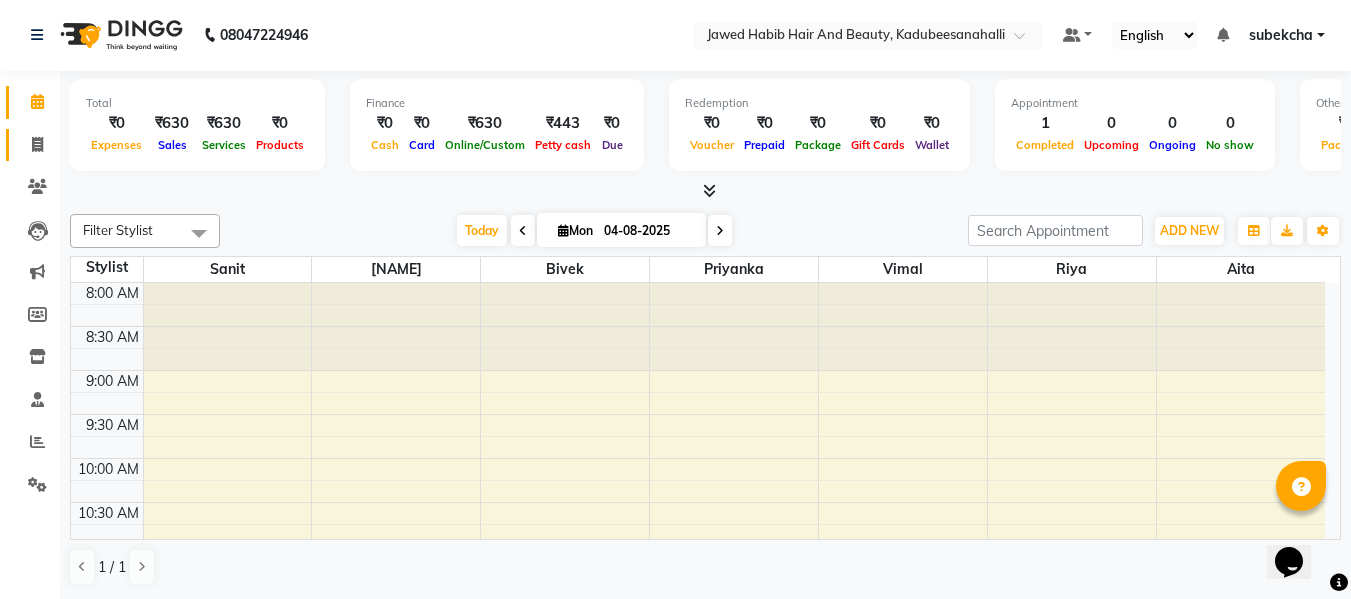 click 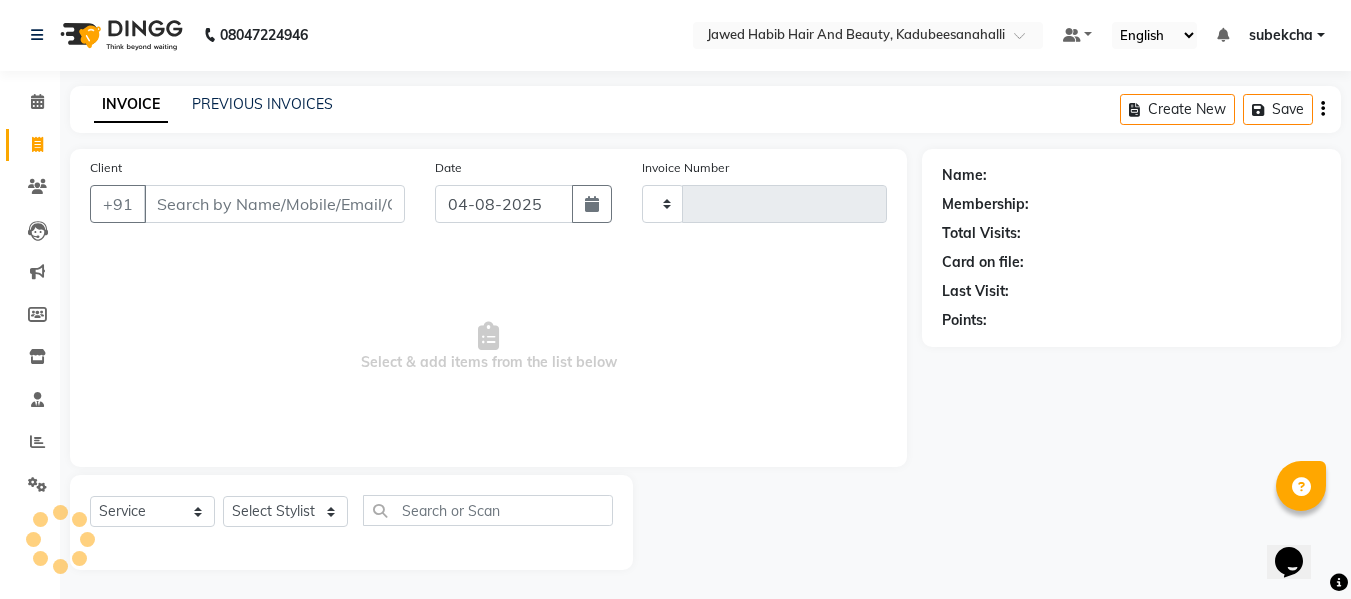 type on "1439" 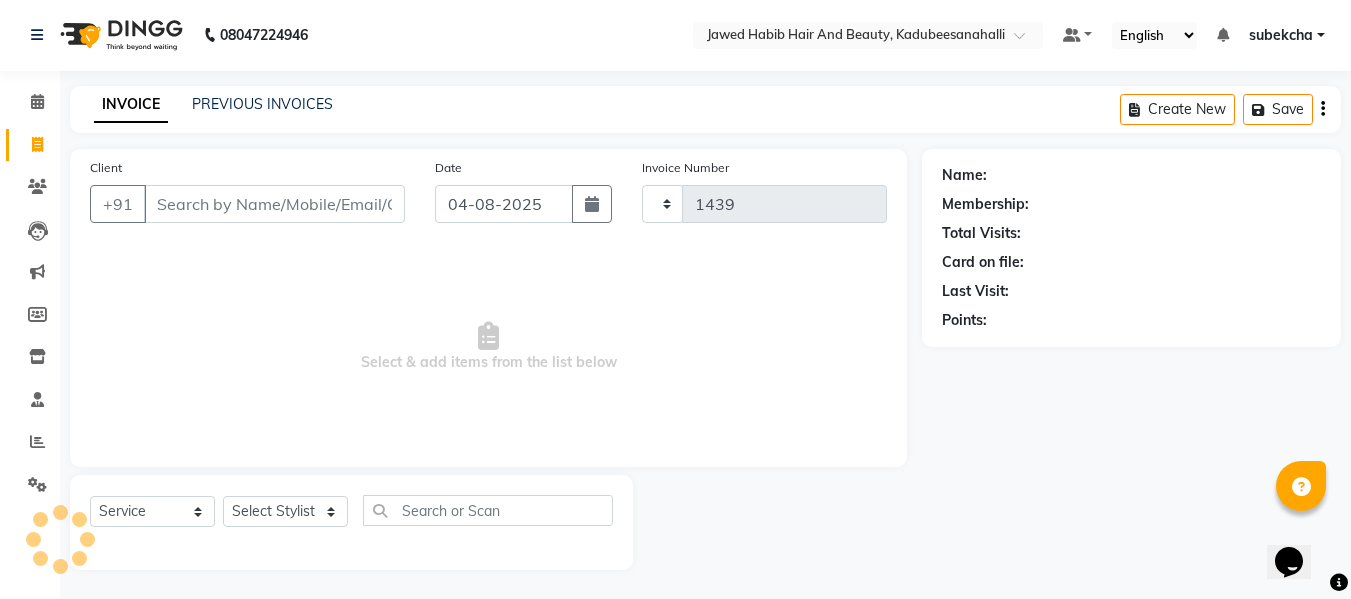 select on "7013" 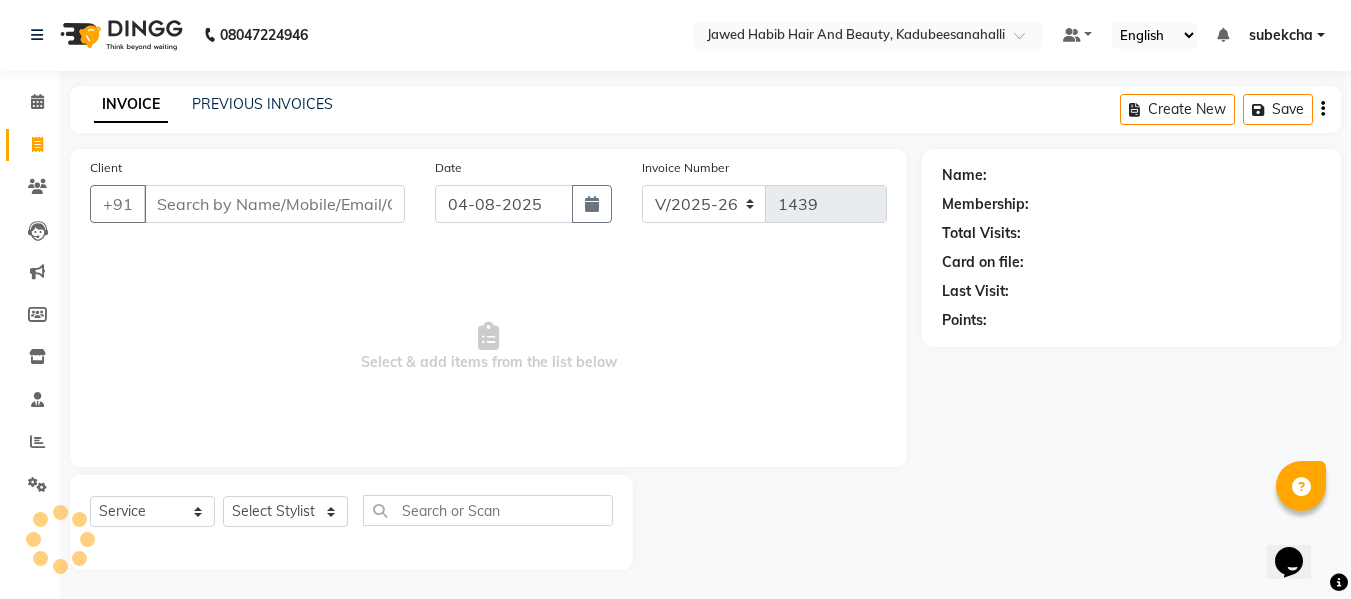 click on "Client" at bounding box center (274, 204) 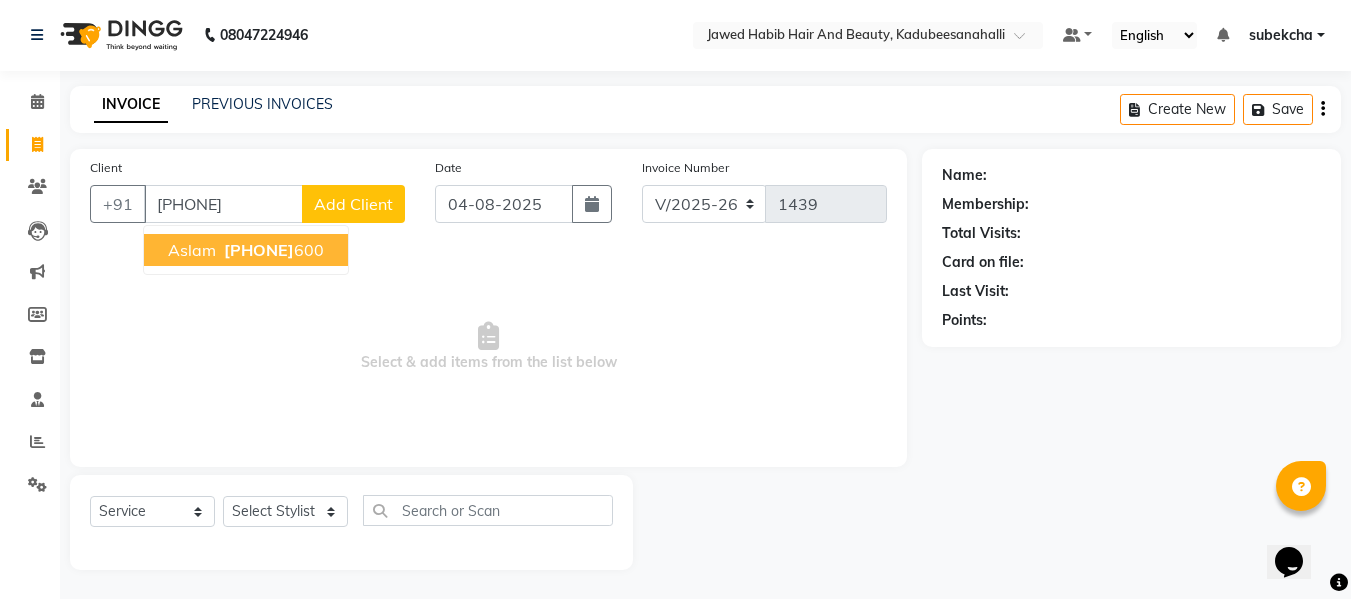 click on "[PHONE]" at bounding box center [259, 250] 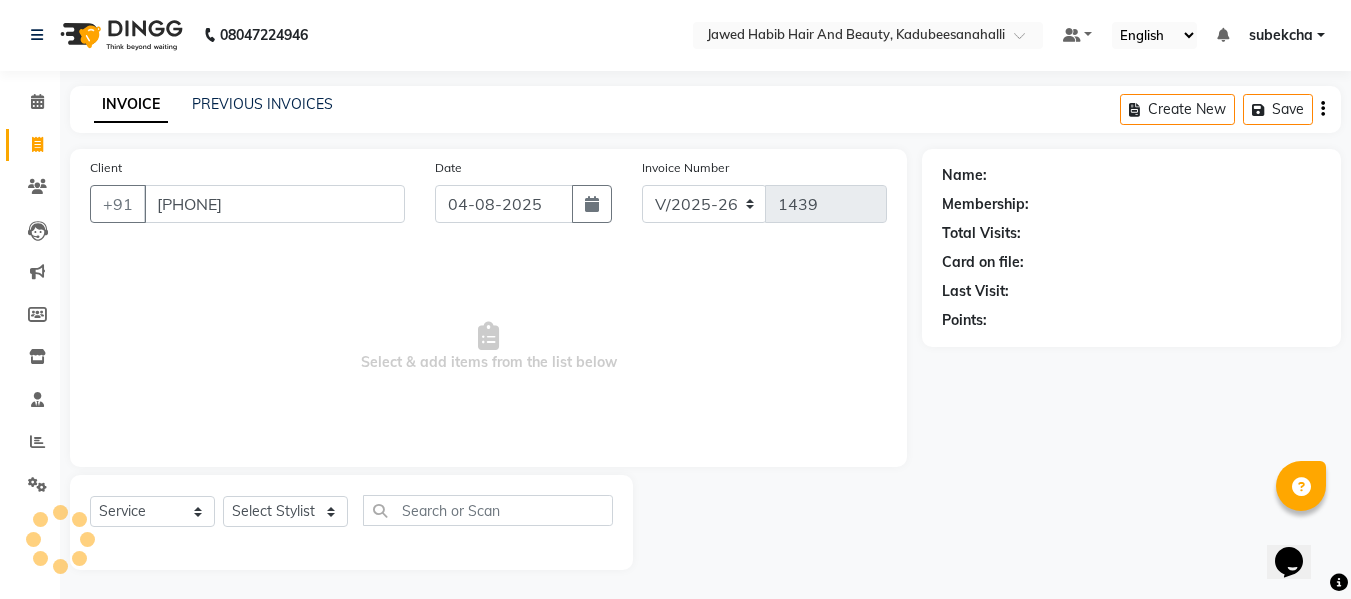 type on "[PHONE]" 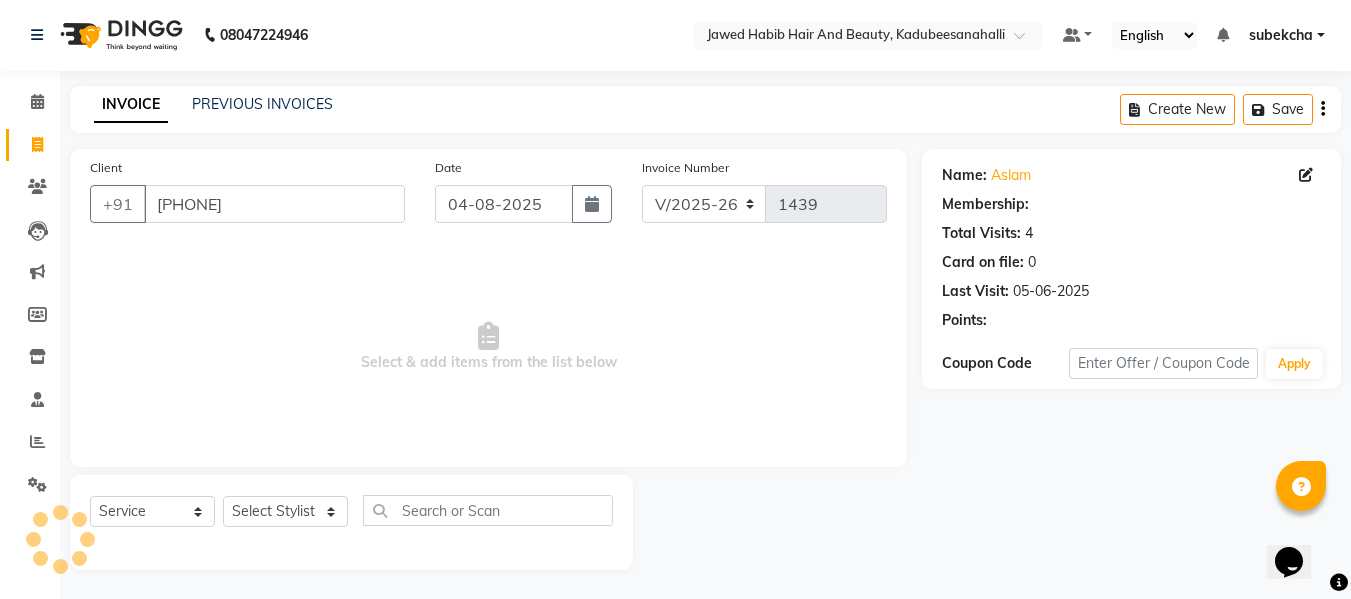 scroll, scrollTop: 2, scrollLeft: 0, axis: vertical 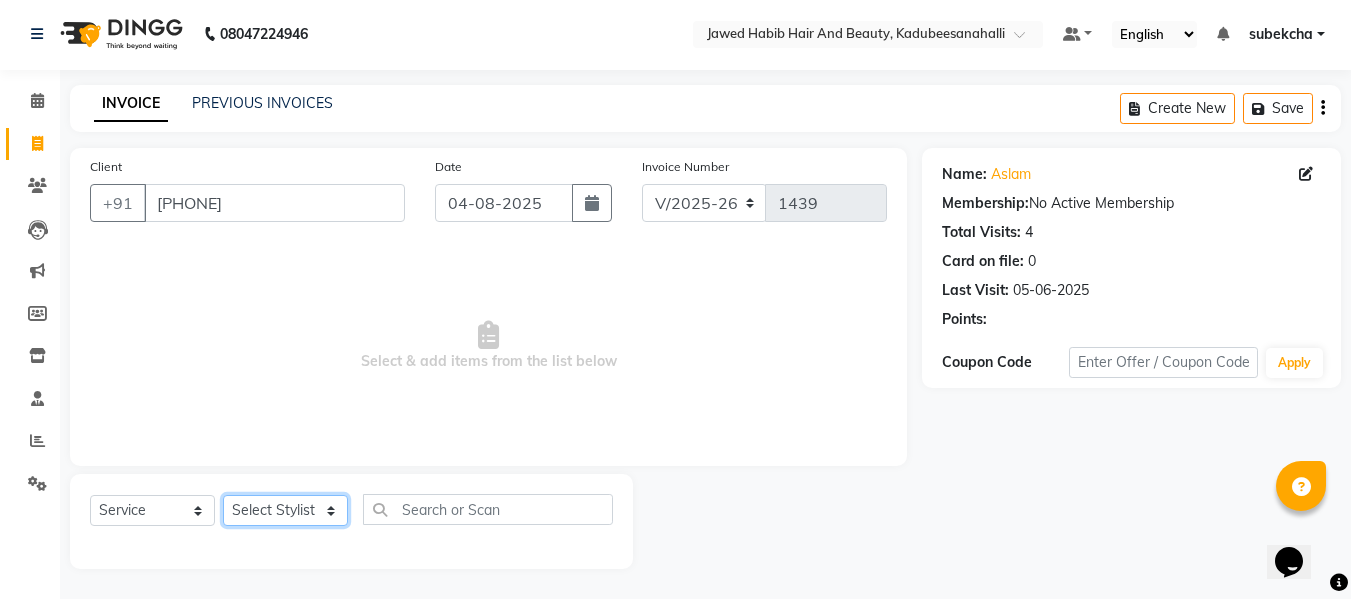 click on "Select Stylist aita Bijay bivek  priyanka riya Sanit subekcha Vimal" 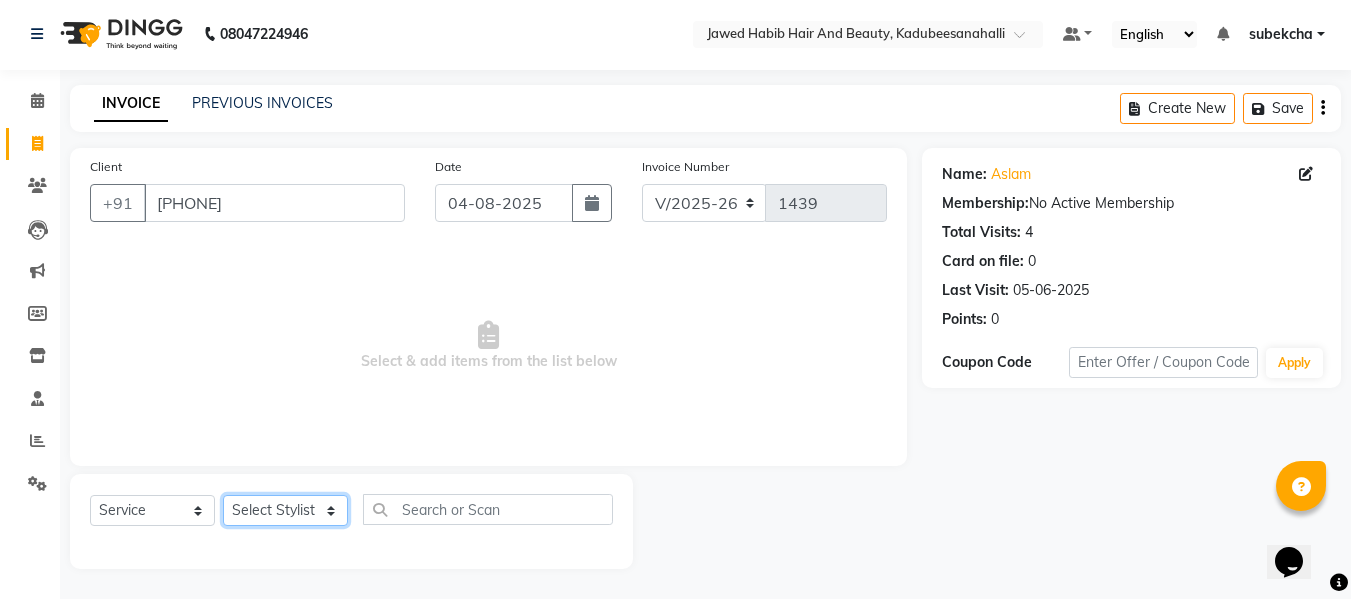select on "68037" 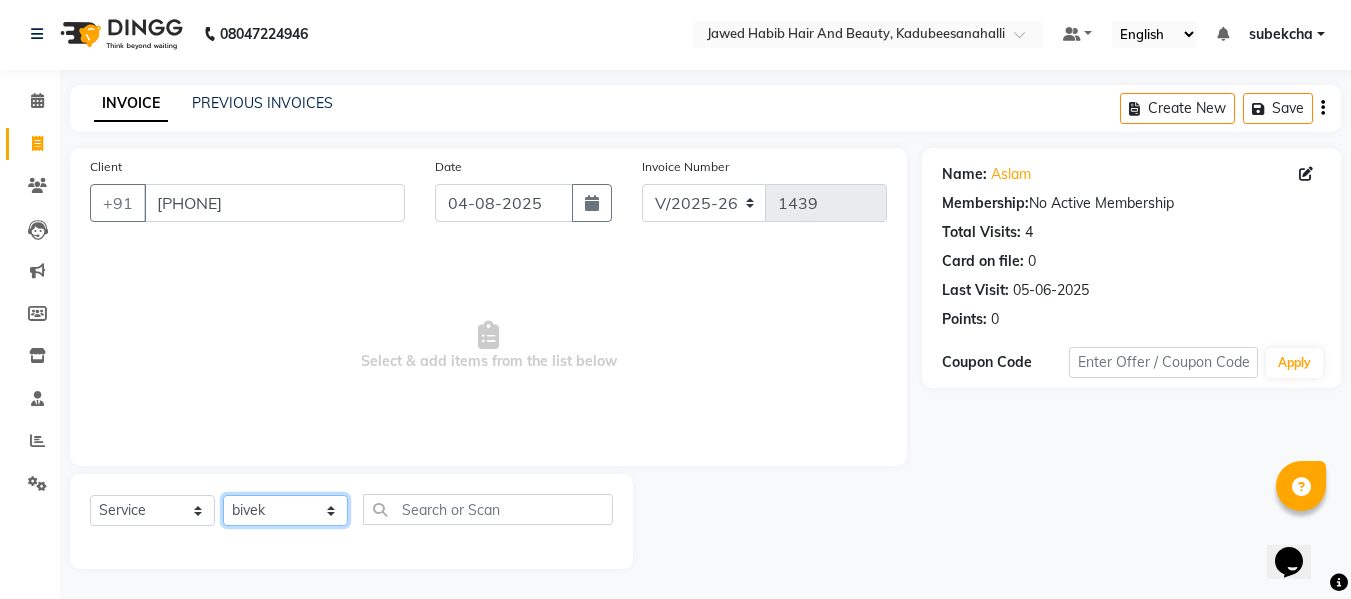 click on "Select Stylist aita Bijay bivek  priyanka riya Sanit subekcha Vimal" 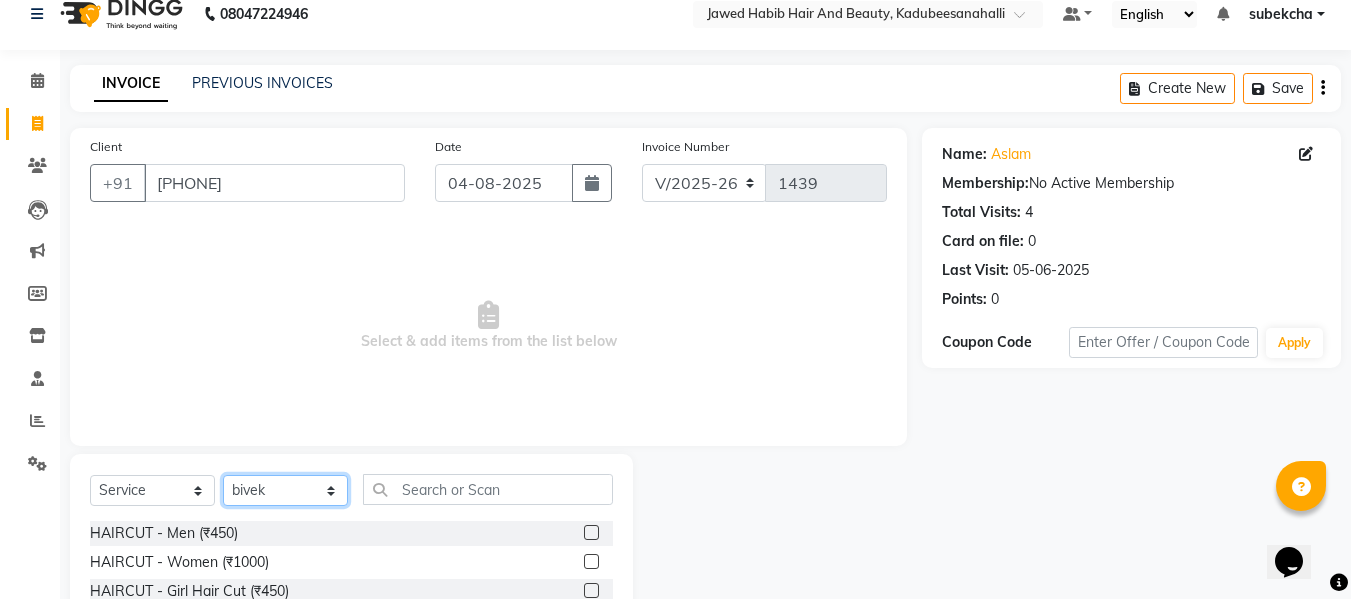 scroll, scrollTop: 202, scrollLeft: 0, axis: vertical 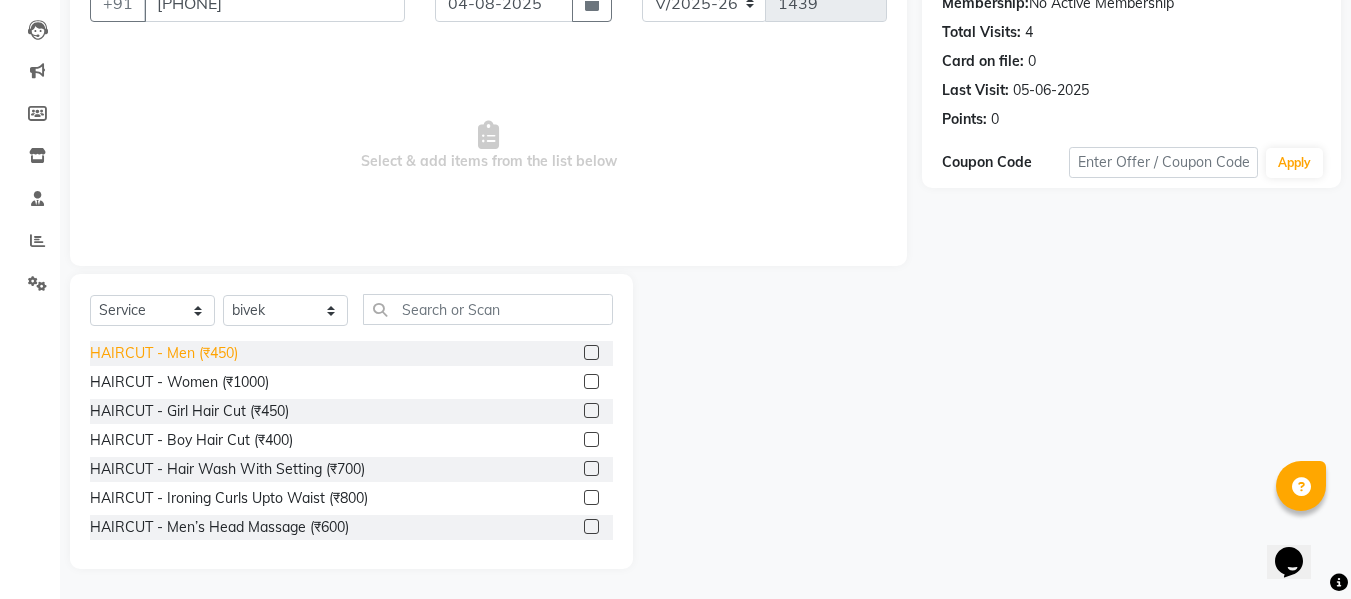 click on "HAIRCUT - Men (₹450)" 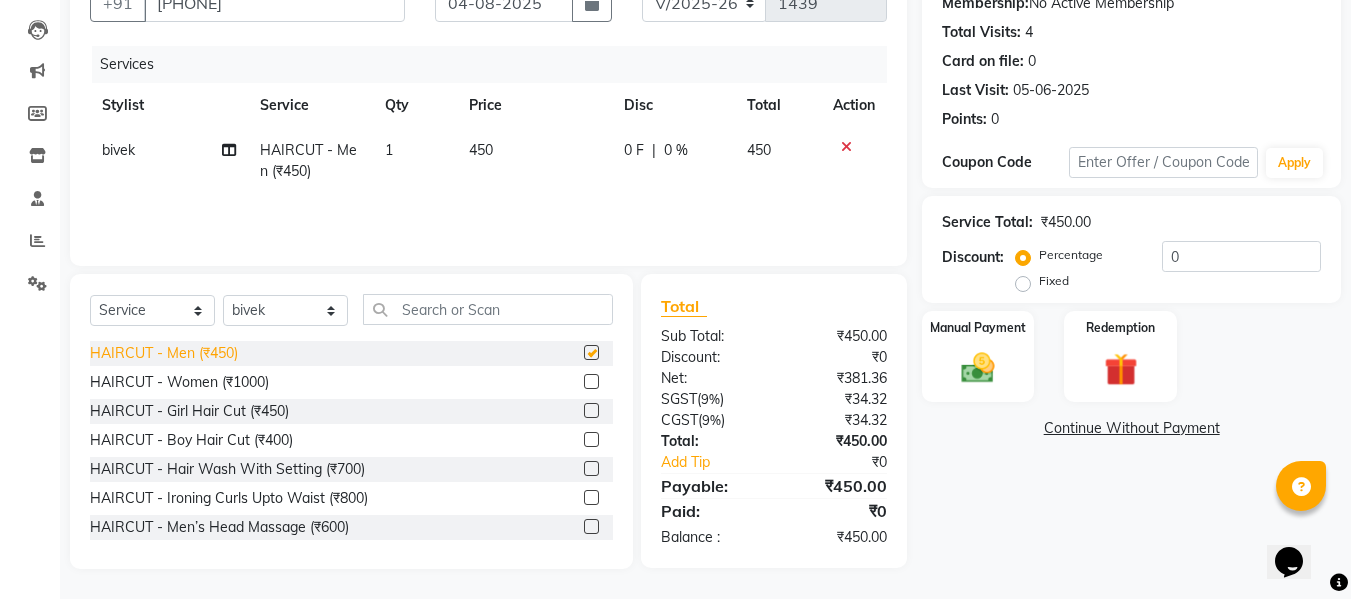 checkbox on "false" 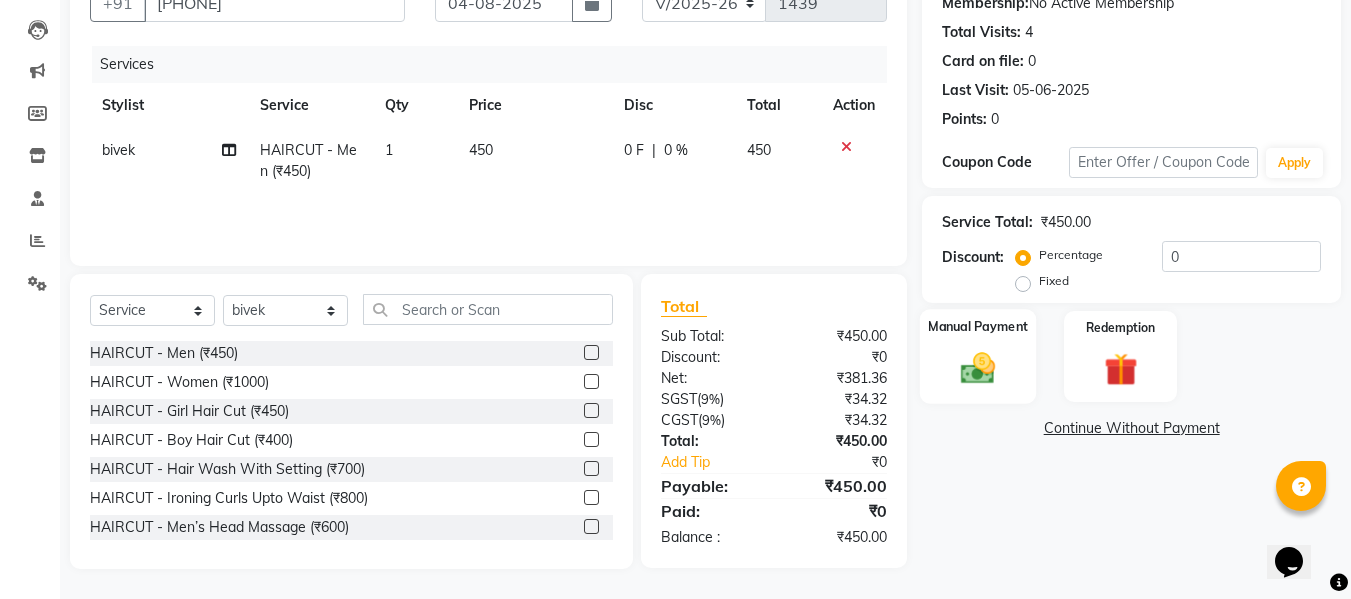 click 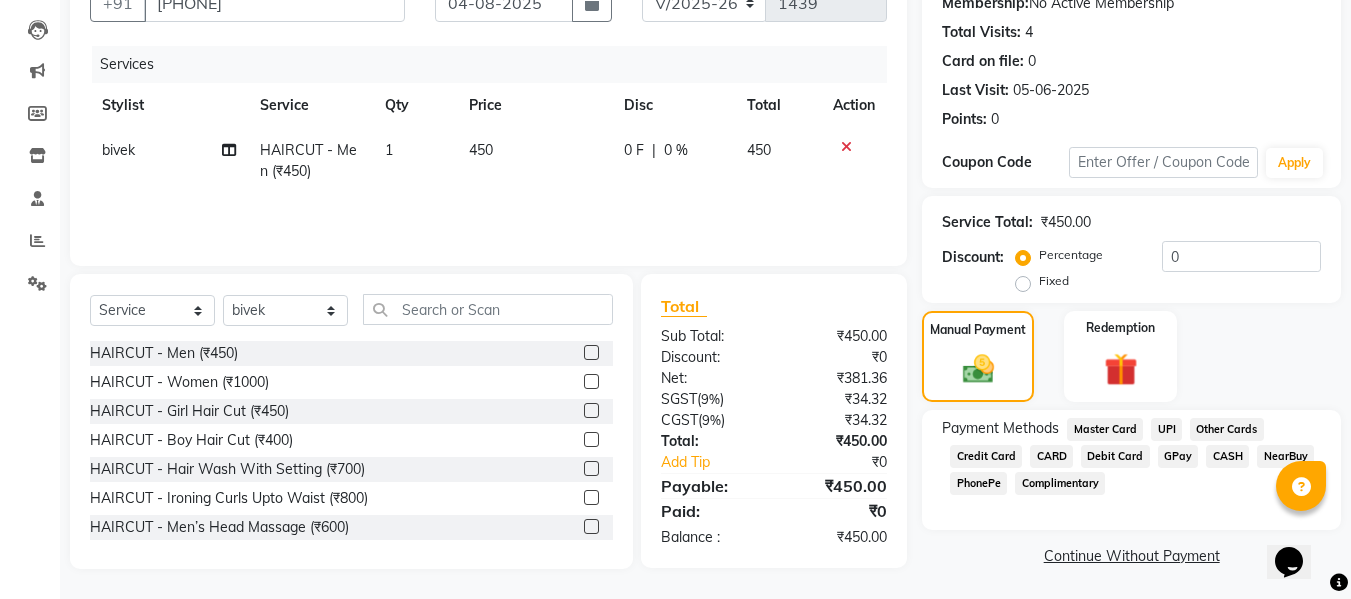 click on "UPI" 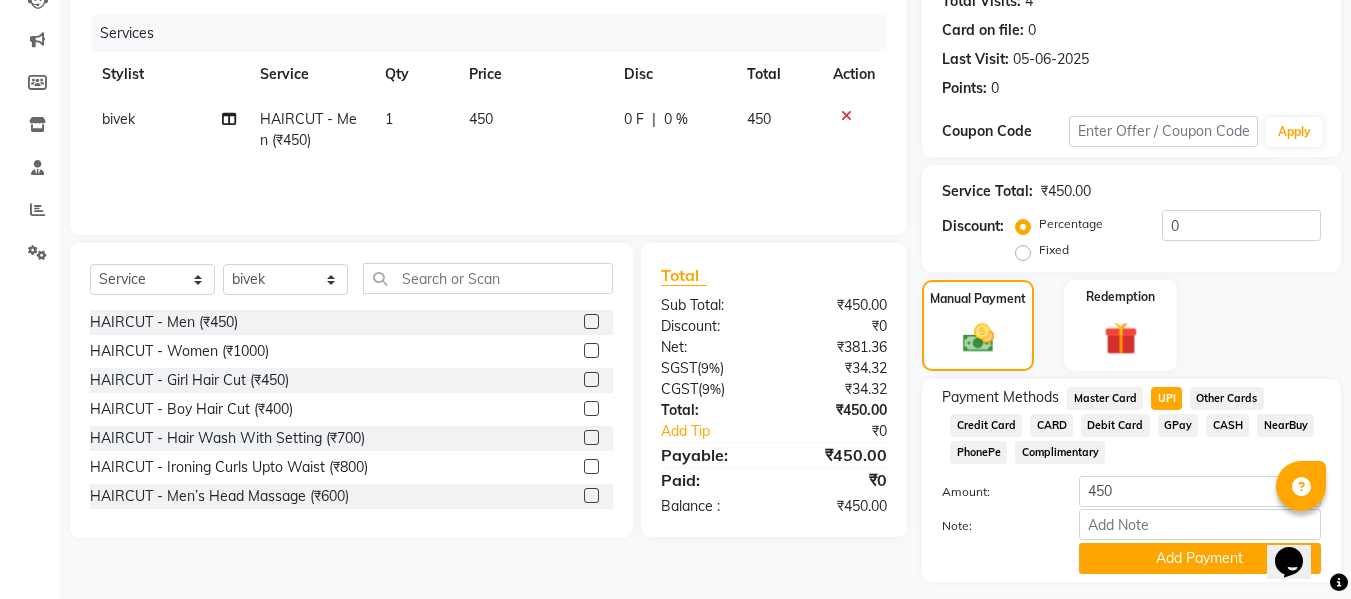scroll, scrollTop: 287, scrollLeft: 0, axis: vertical 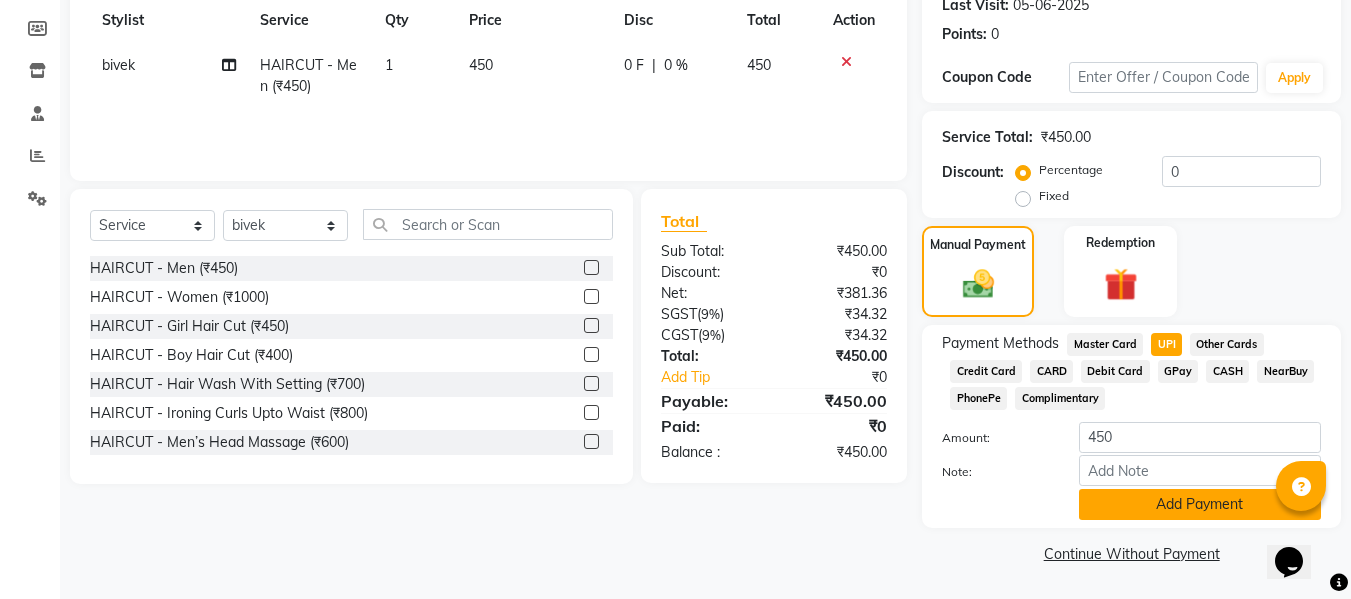 click on "Add Payment" 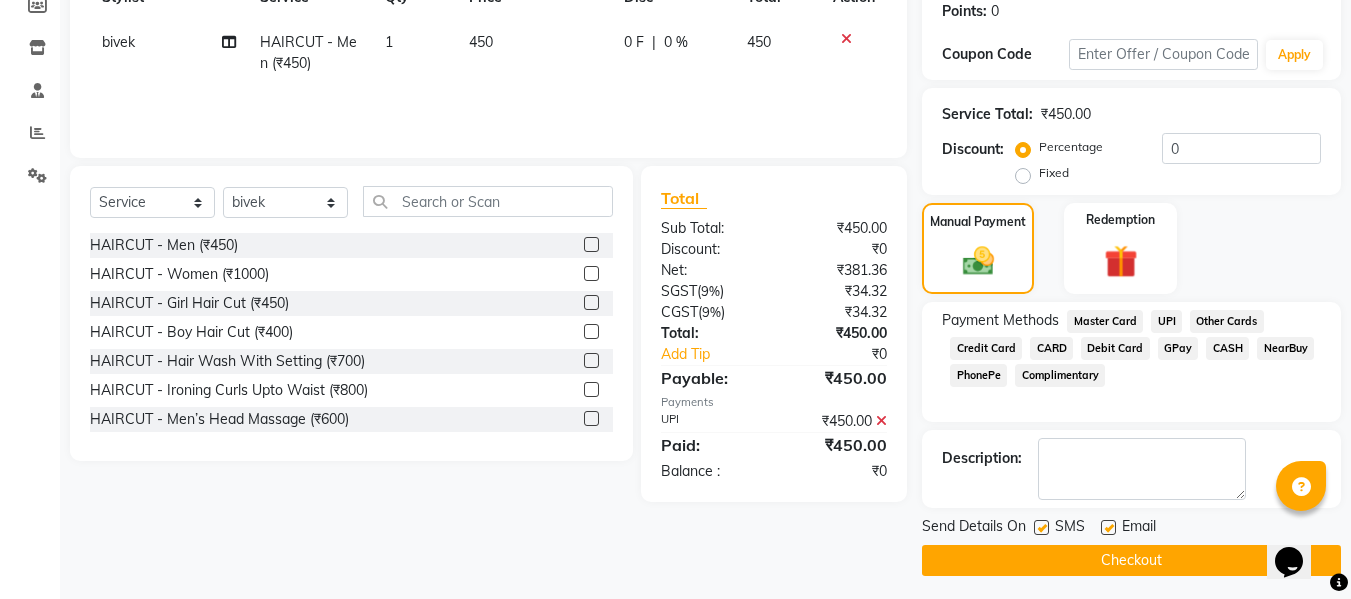 scroll, scrollTop: 317, scrollLeft: 0, axis: vertical 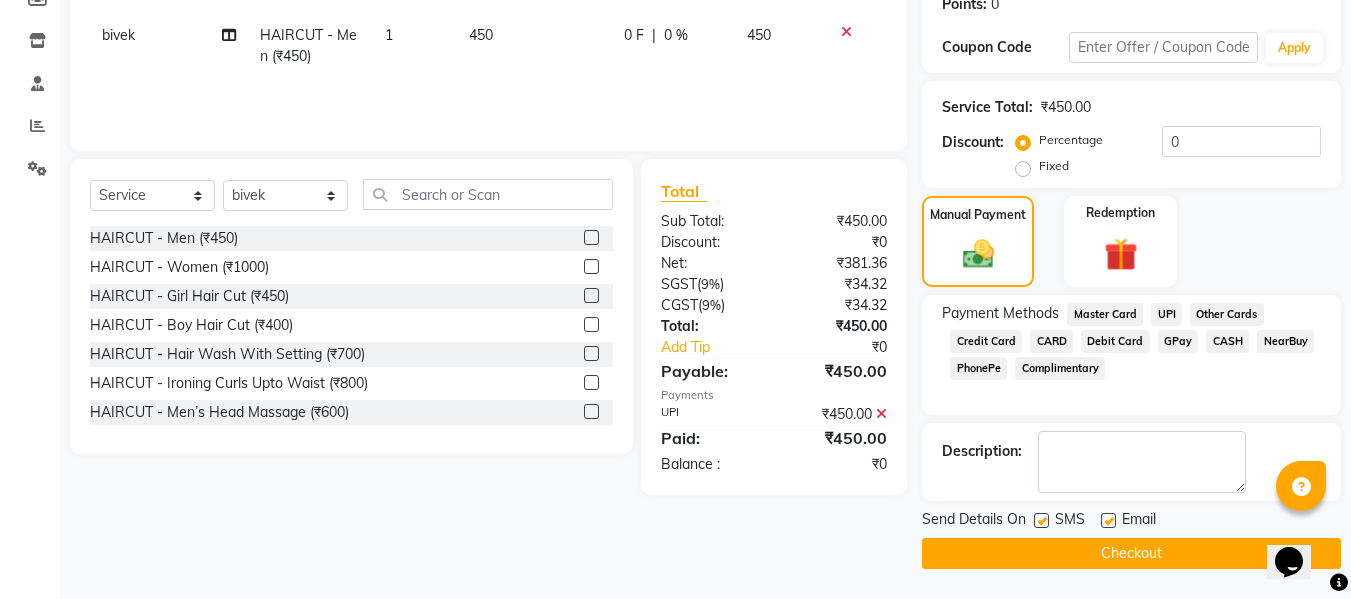 click on "Checkout" 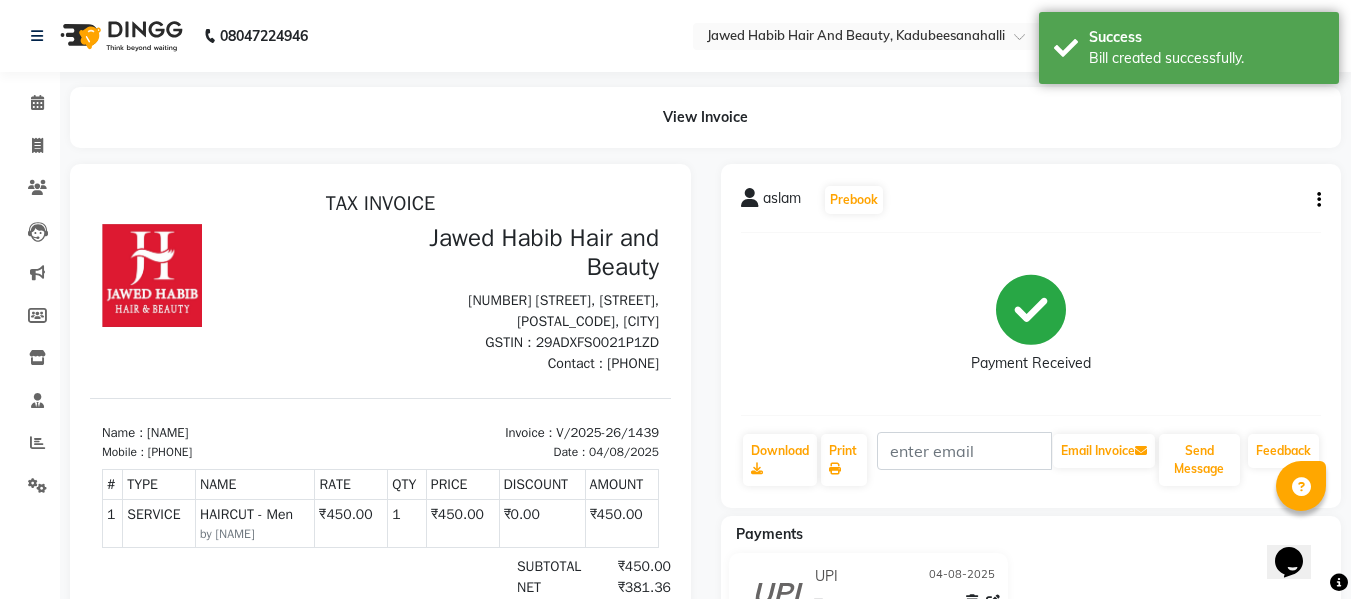 scroll, scrollTop: 0, scrollLeft: 0, axis: both 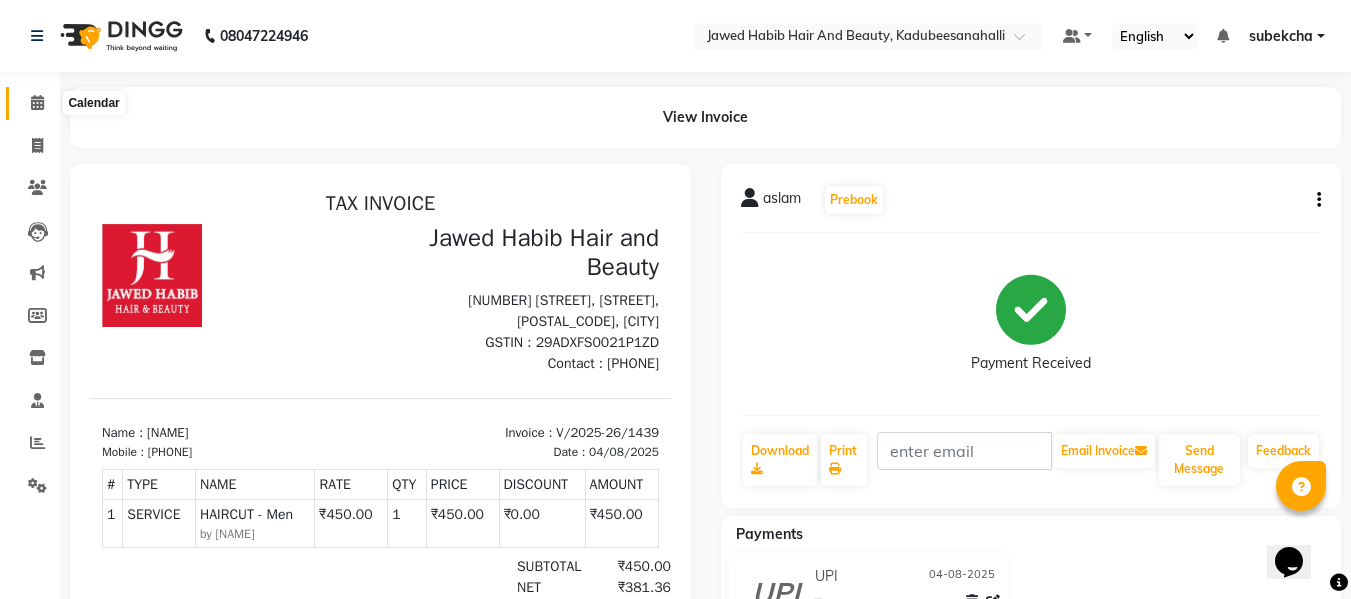 click 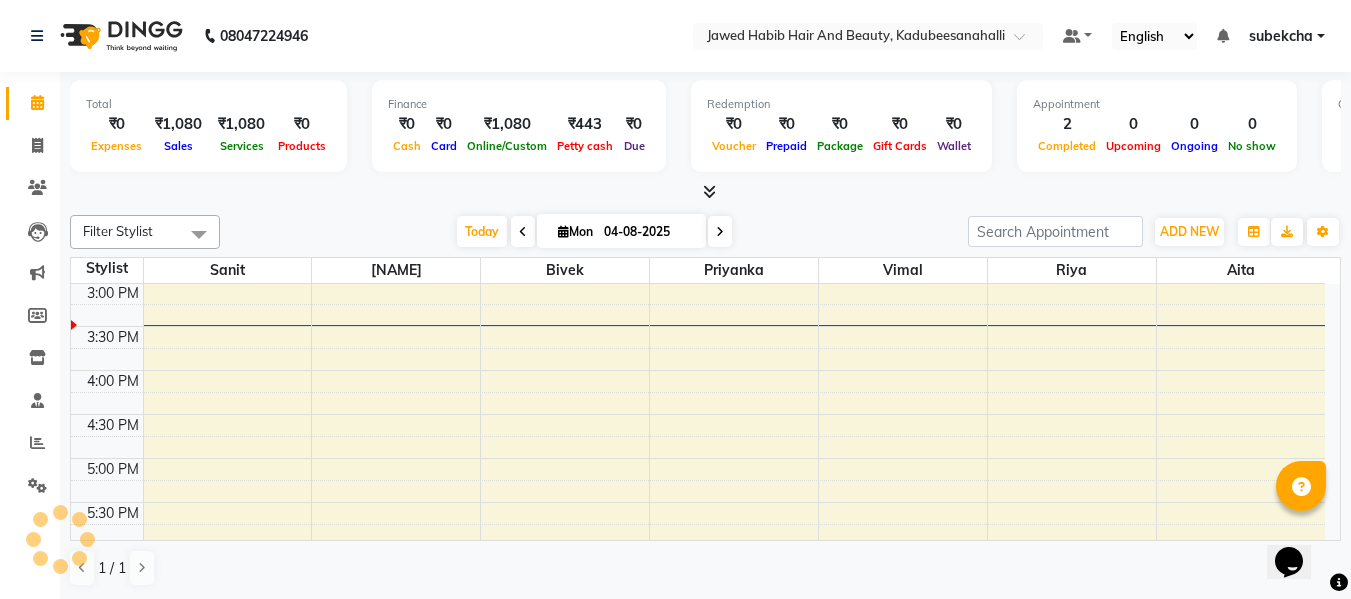 scroll, scrollTop: 0, scrollLeft: 0, axis: both 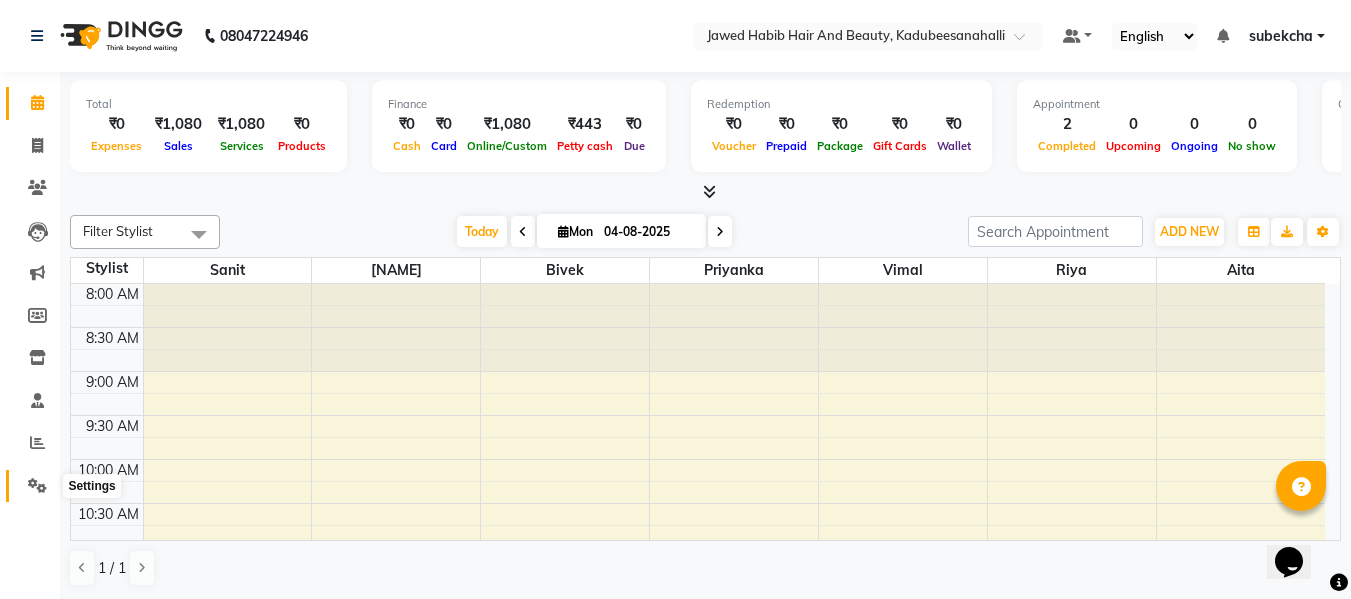 click 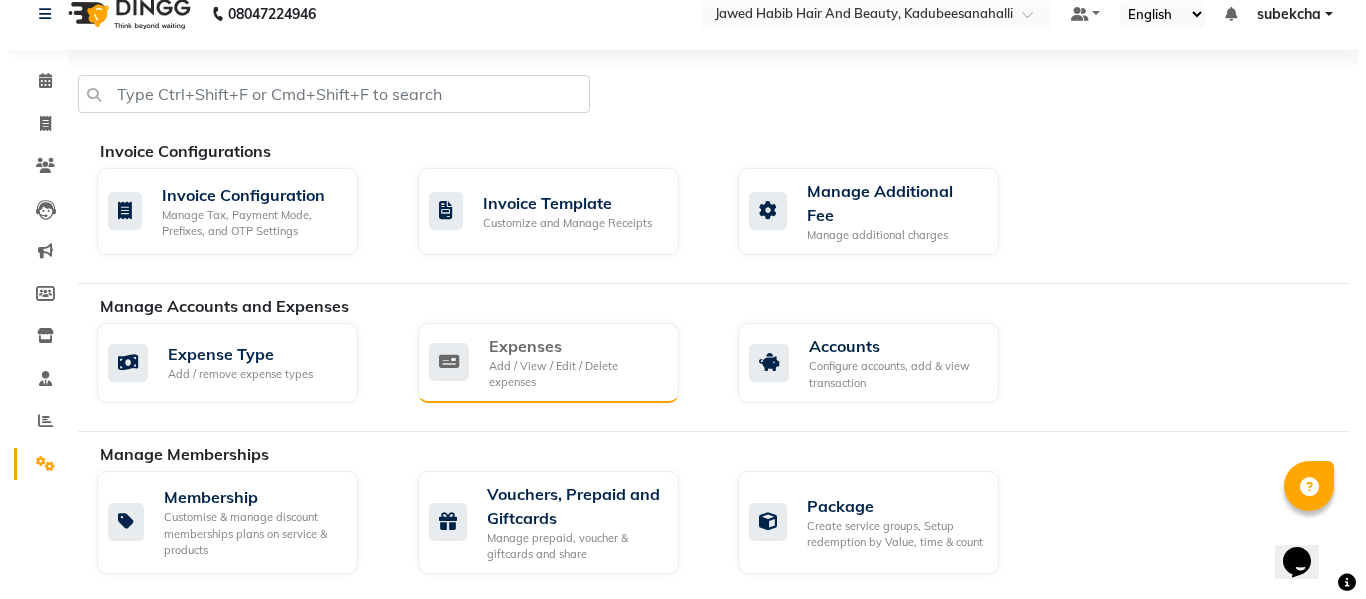 scroll, scrollTop: 0, scrollLeft: 0, axis: both 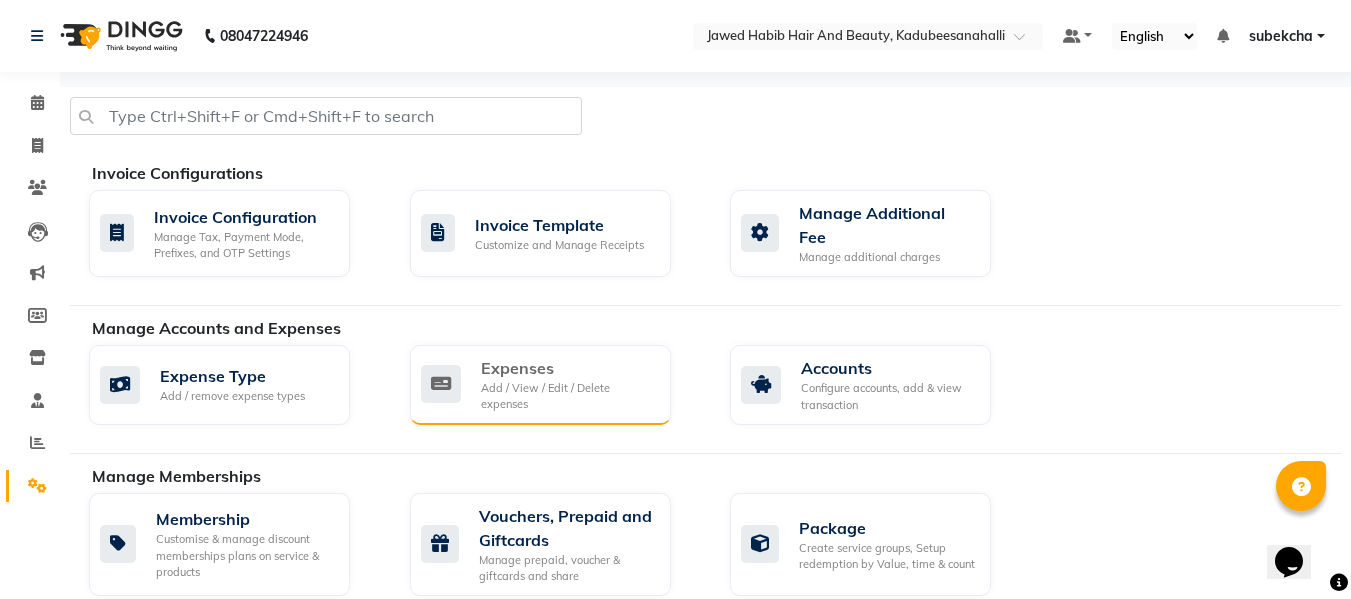 click on "Add / View / Edit / Delete expenses" 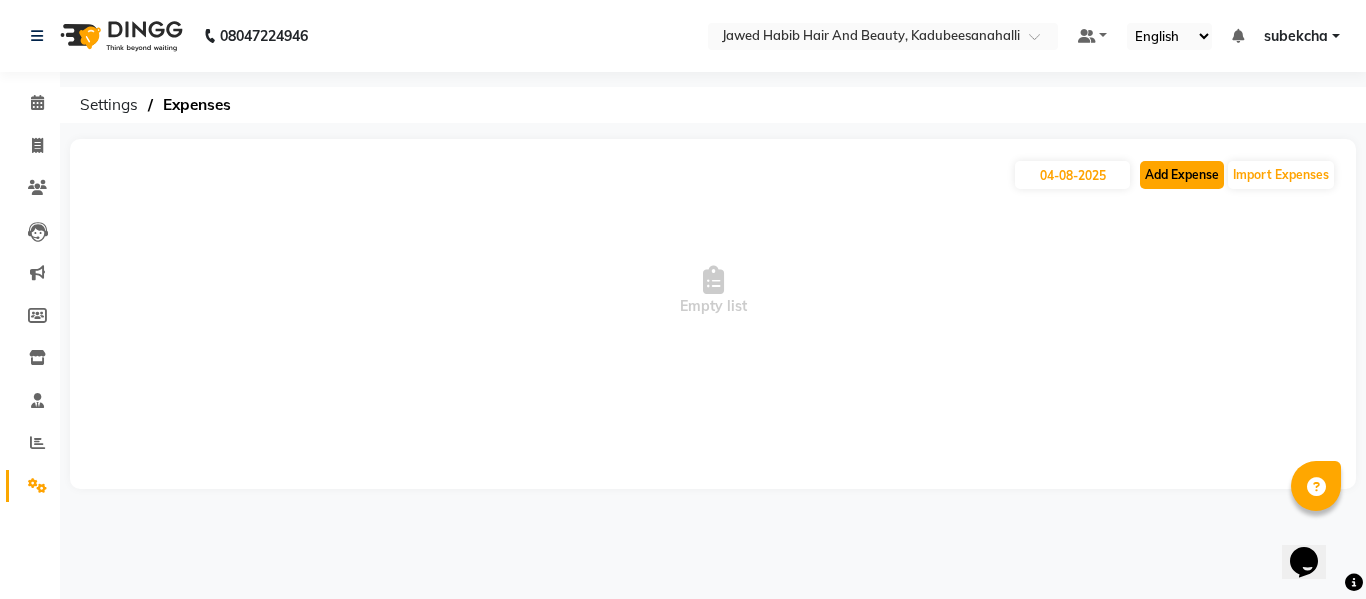 click on "Add Expense" 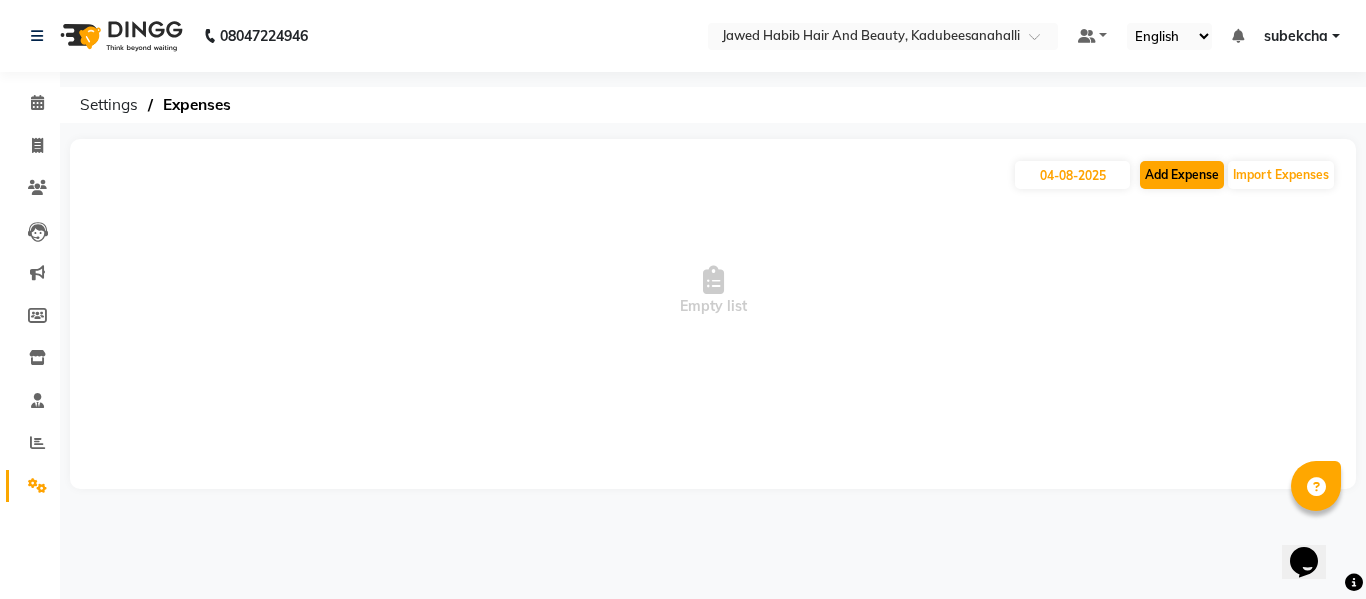 select on "1" 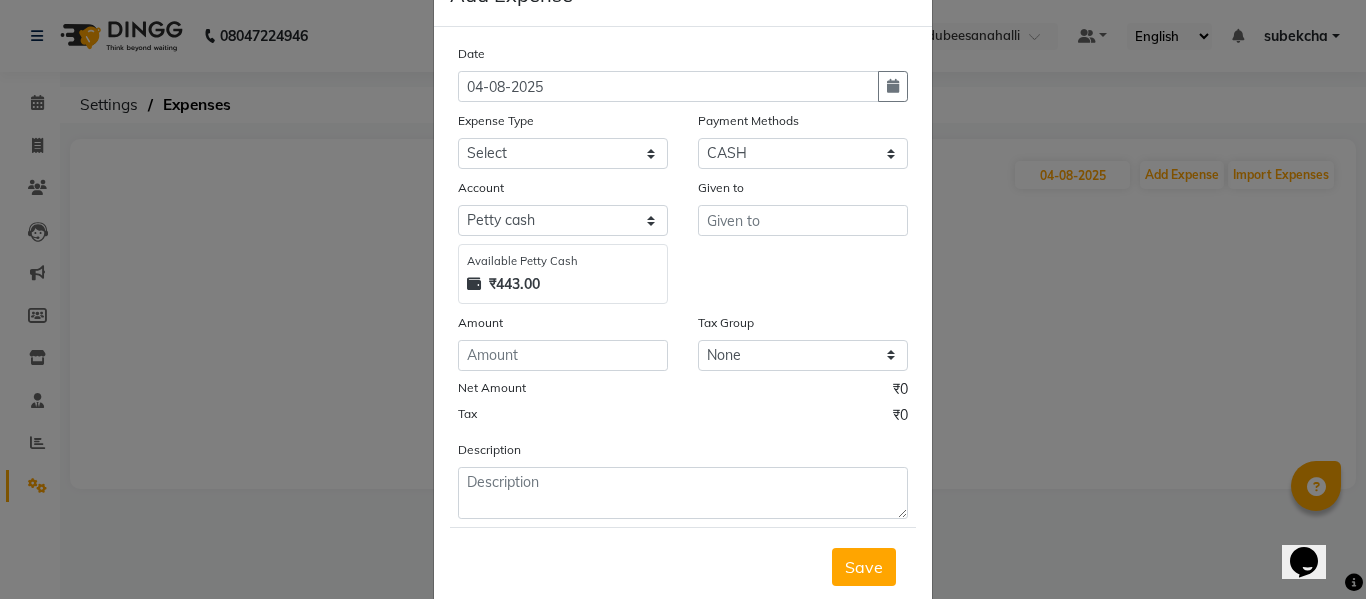 scroll, scrollTop: 100, scrollLeft: 0, axis: vertical 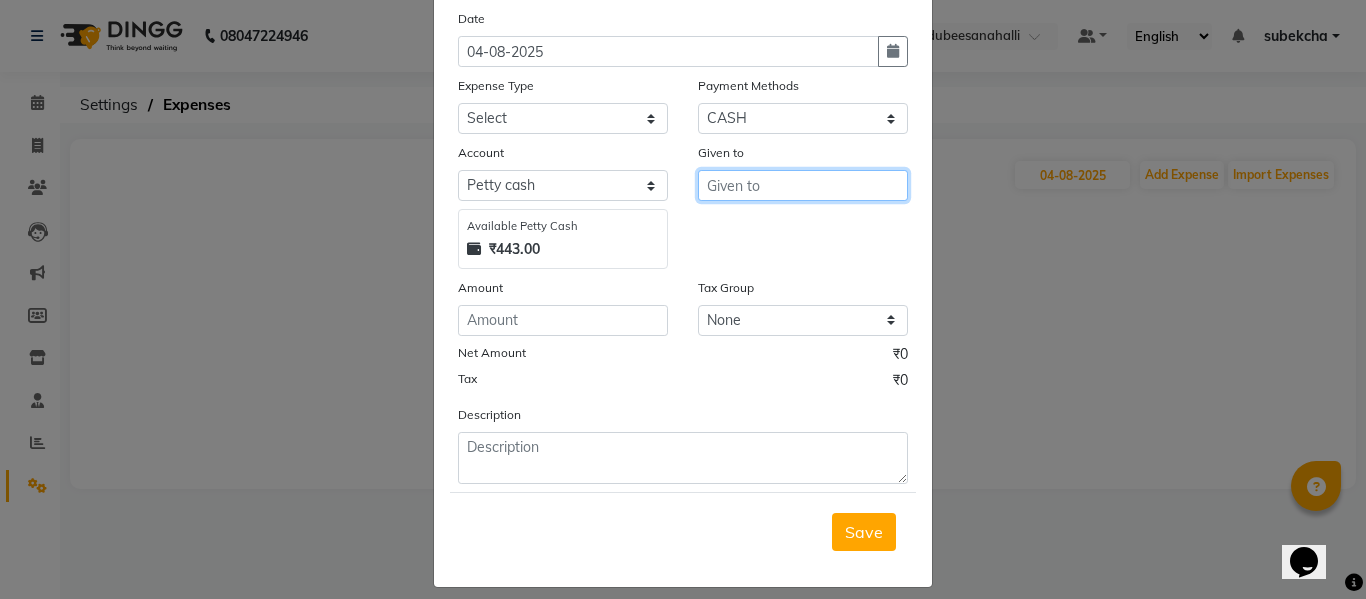 click at bounding box center (803, 185) 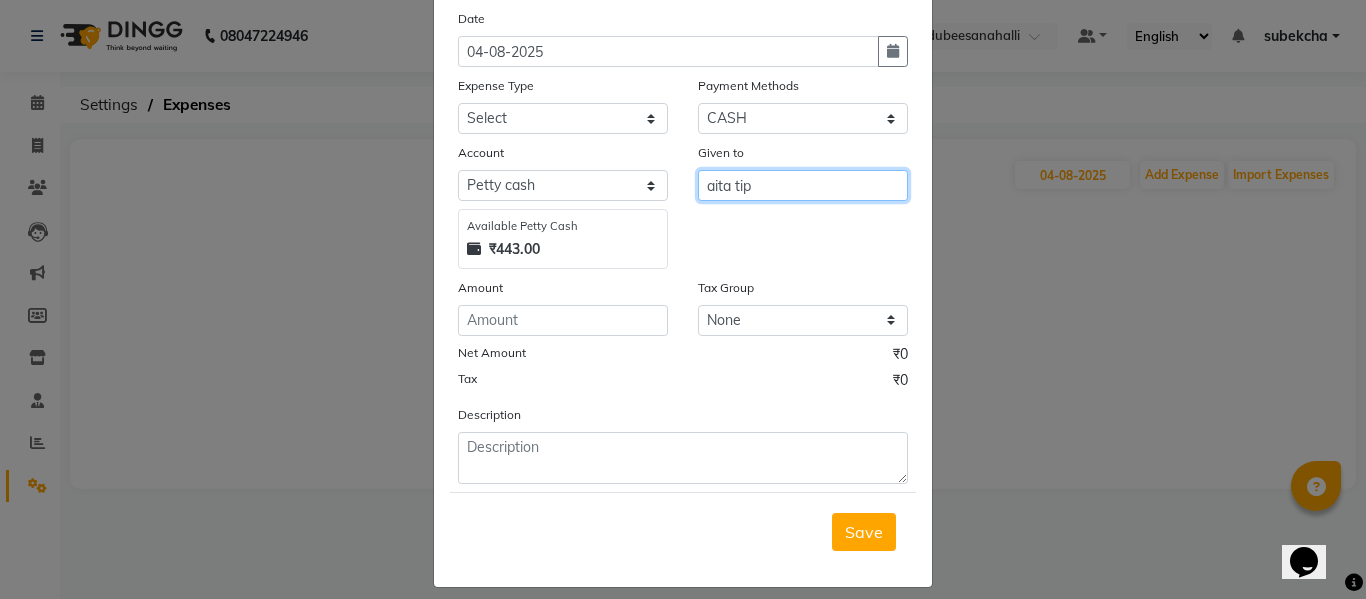 type on "aita tip" 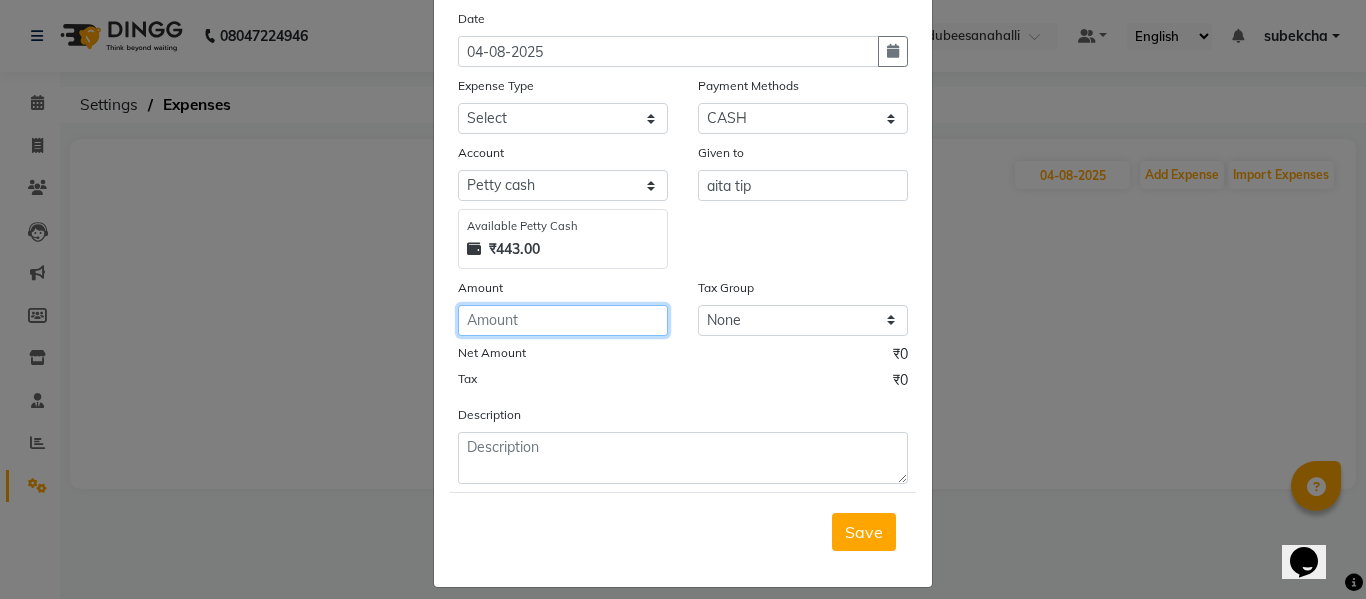 click 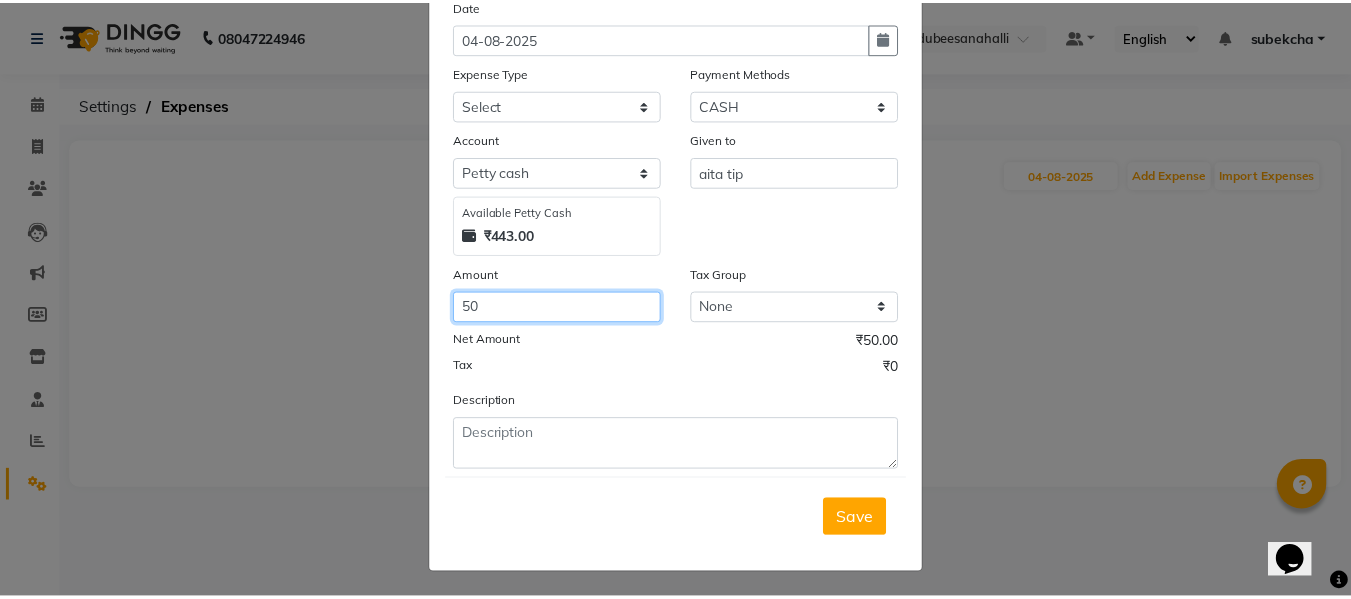 scroll, scrollTop: 117, scrollLeft: 0, axis: vertical 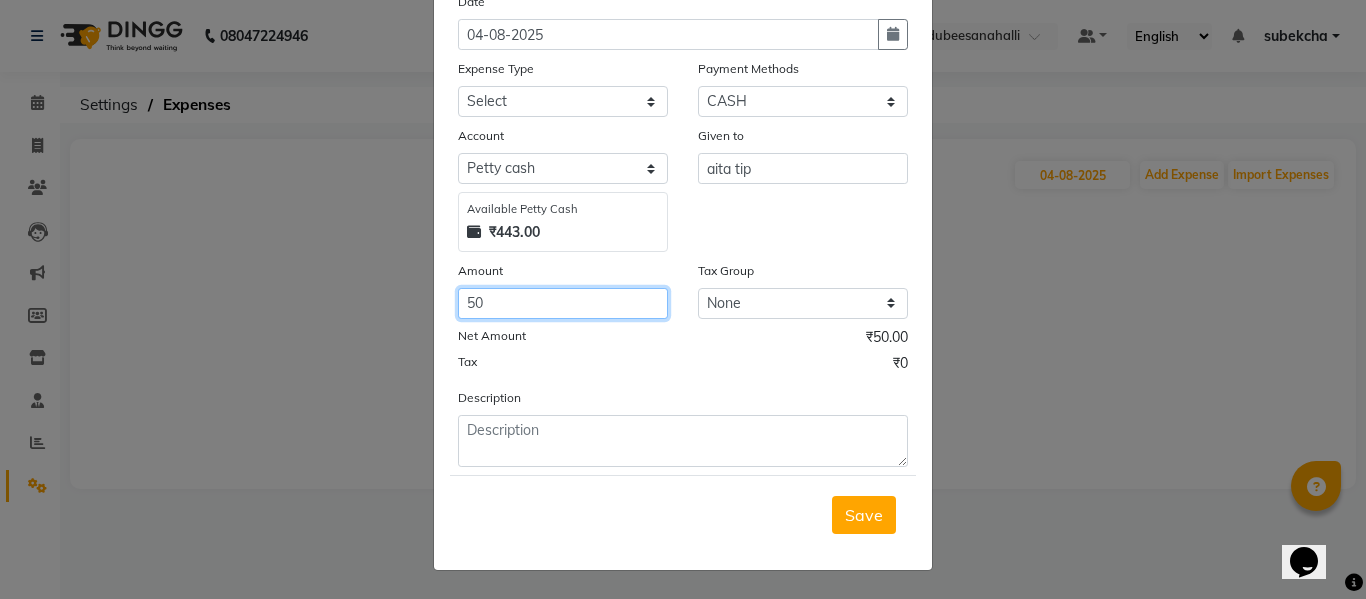 type on "50" 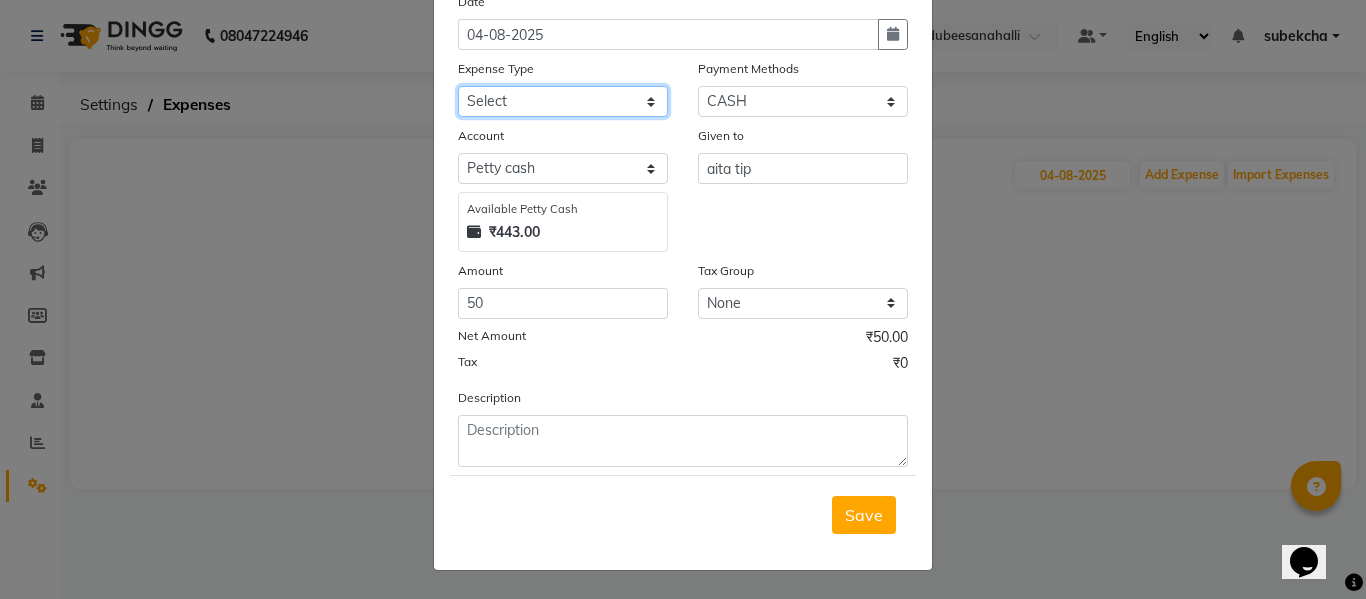 click on "Select Advance Salary Bank charges Car maintenance  Cash transfer to bank Cash transfer to hub Client Snacks Clinical charges Equipment Fuel Govt fee Incentive Insurance International purchase Loan Repayment Maintenance Marketing Miscellaneous MRA Other Pantry Product Rent Salary Staff Snacks Tax Tea & Refreshment Utilities Water" 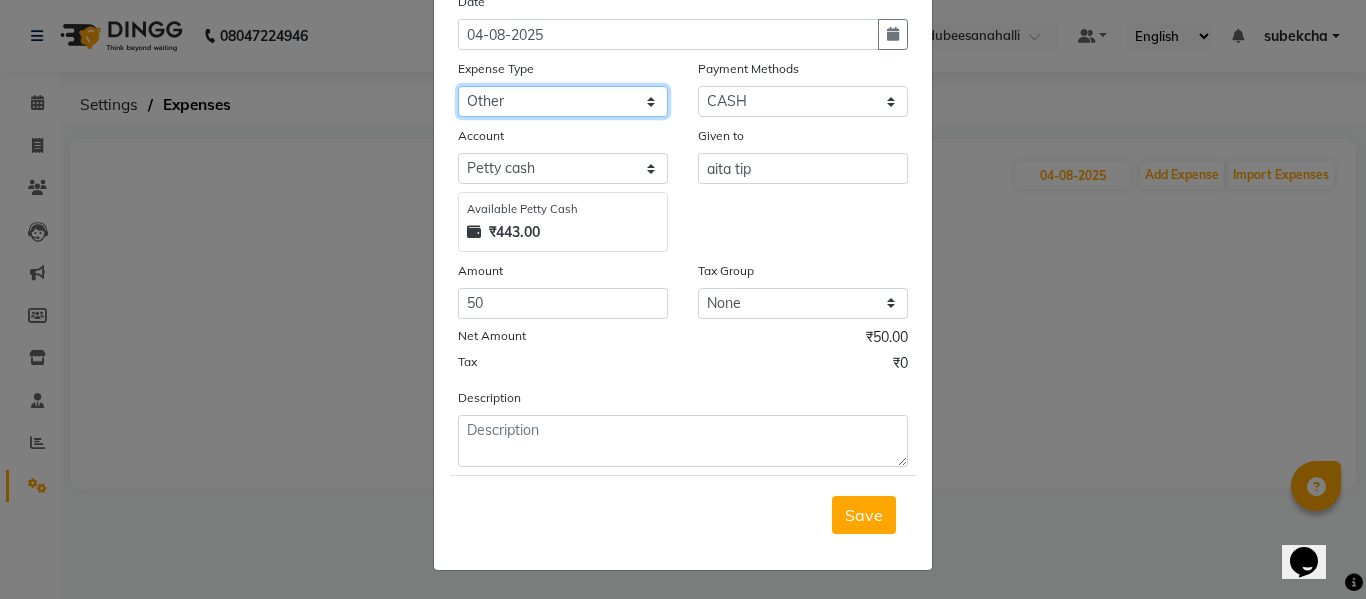 click on "Select Advance Salary Bank charges Car maintenance  Cash transfer to bank Cash transfer to hub Client Snacks Clinical charges Equipment Fuel Govt fee Incentive Insurance International purchase Loan Repayment Maintenance Marketing Miscellaneous MRA Other Pantry Product Rent Salary Staff Snacks Tax Tea & Refreshment Utilities Water" 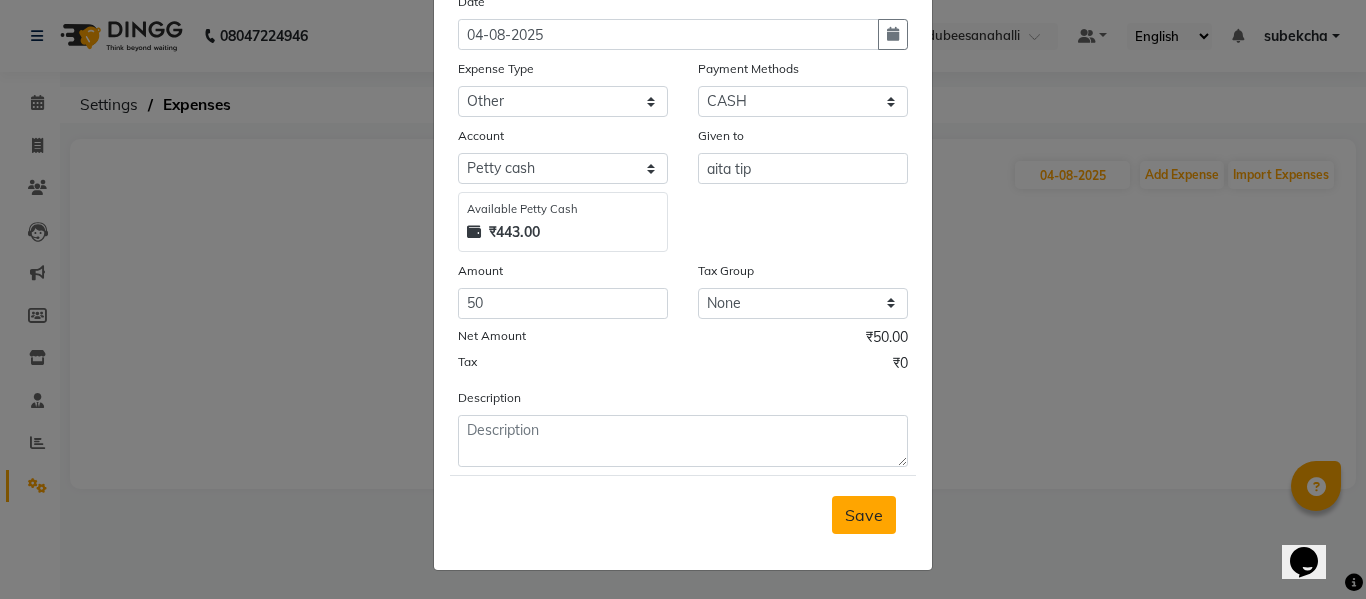 click on "Save" at bounding box center [864, 515] 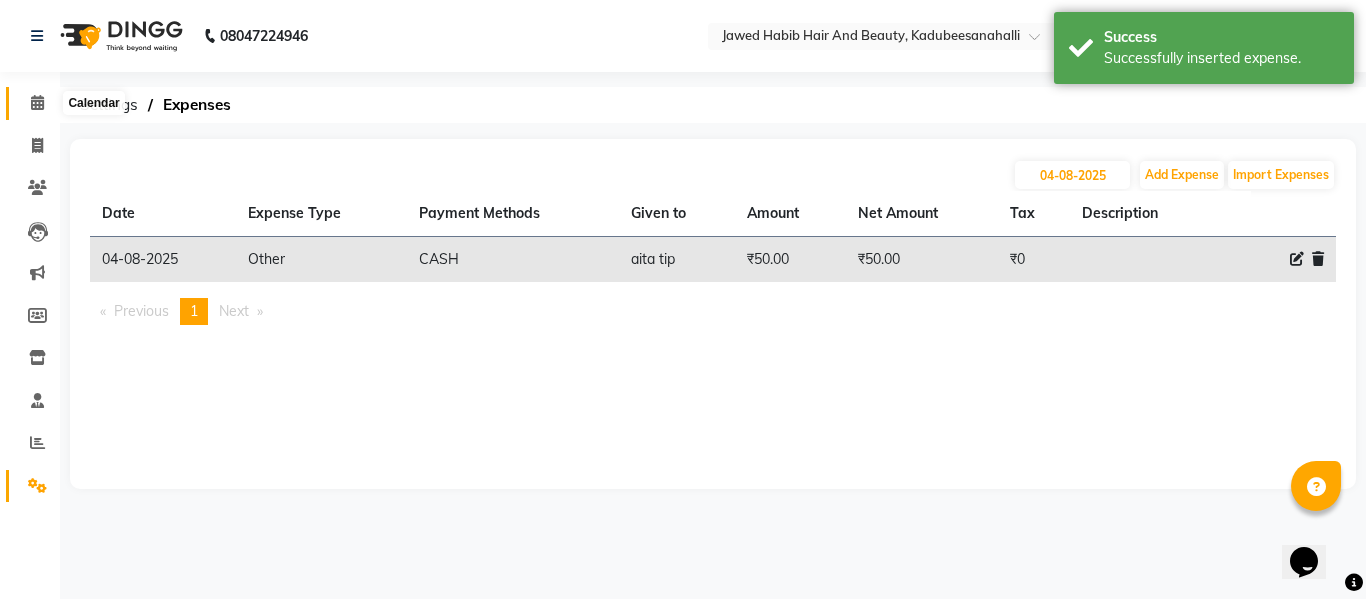 click 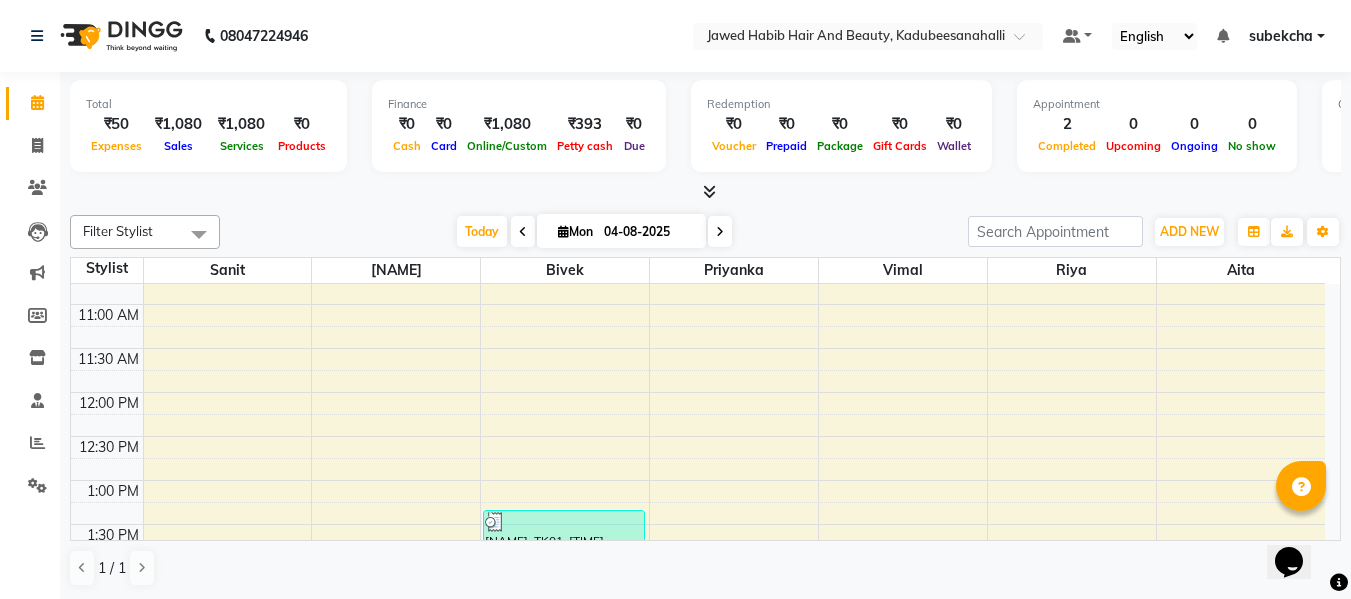 scroll, scrollTop: 217, scrollLeft: 0, axis: vertical 